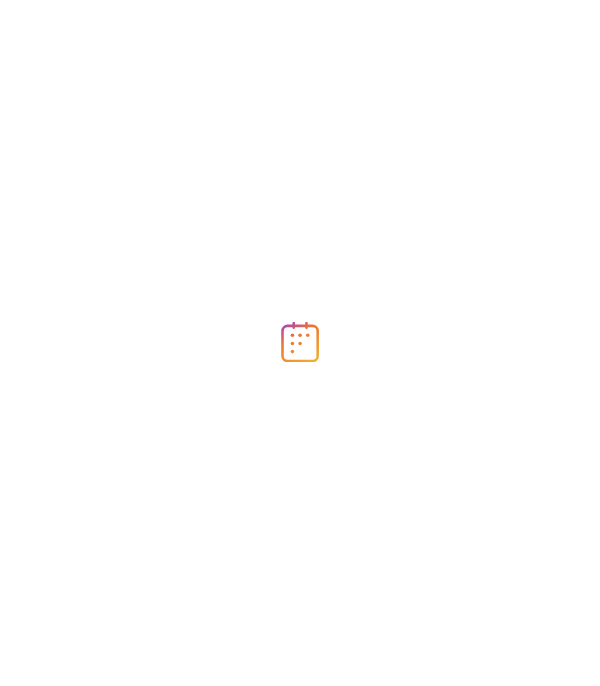scroll, scrollTop: 0, scrollLeft: 0, axis: both 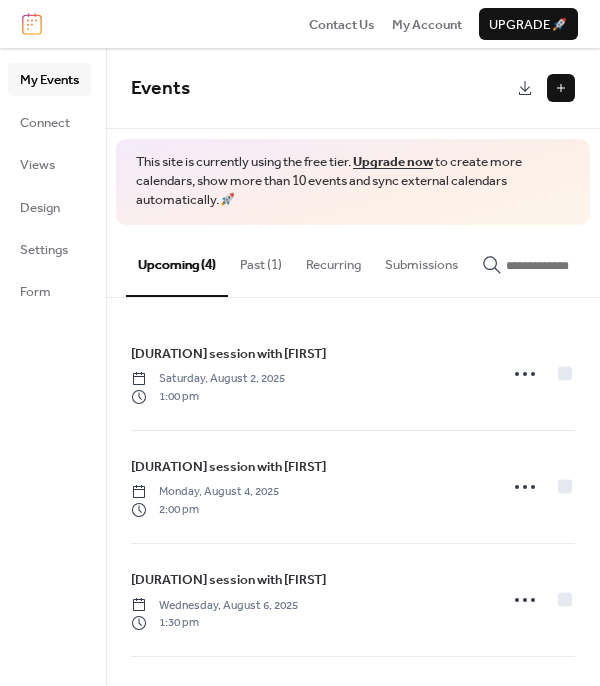 click on "Past (1)" at bounding box center (261, 260) 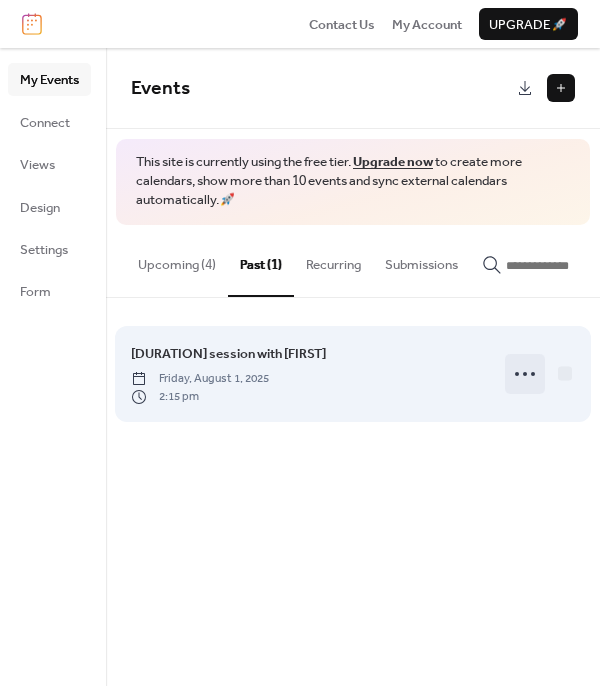 click 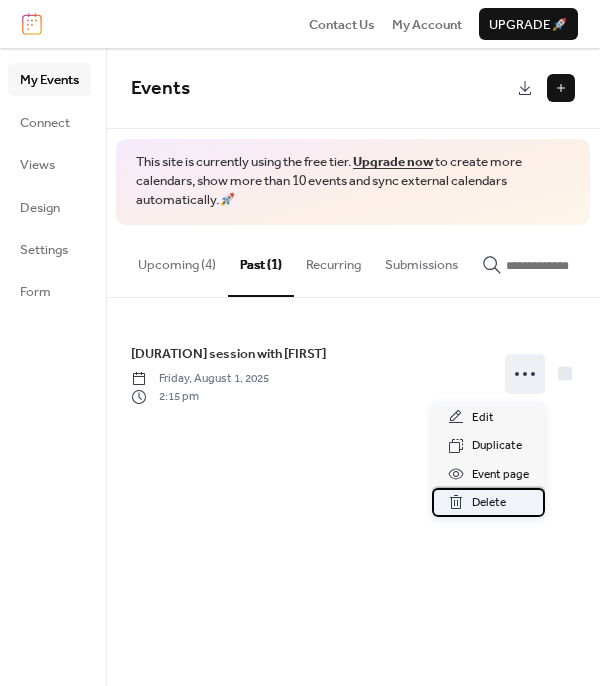 click on "Delete" at bounding box center (489, 503) 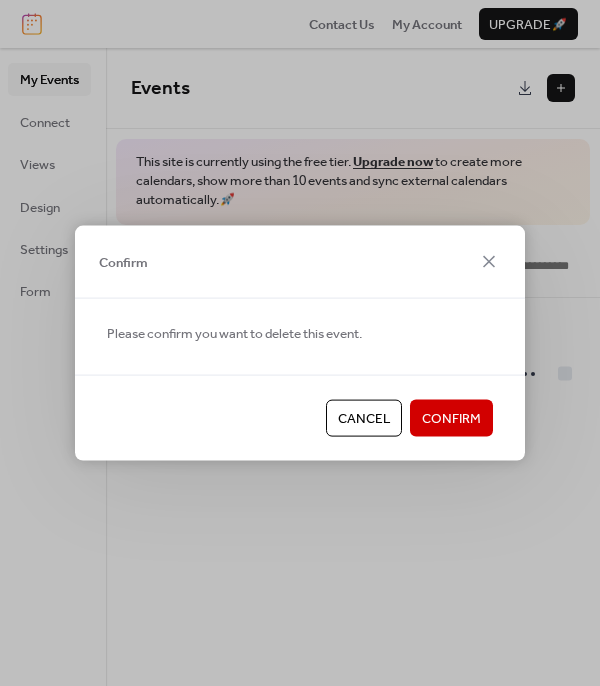 click on "Confirm" at bounding box center (451, 419) 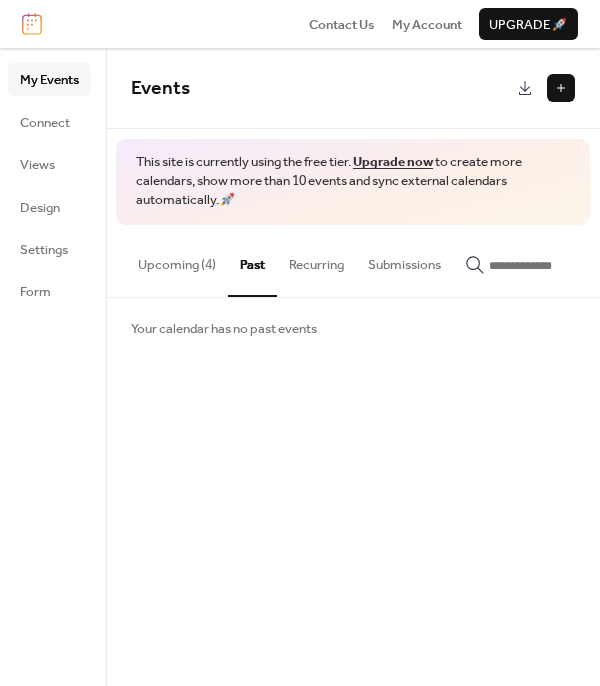 click on "Upcoming (4)" at bounding box center (177, 260) 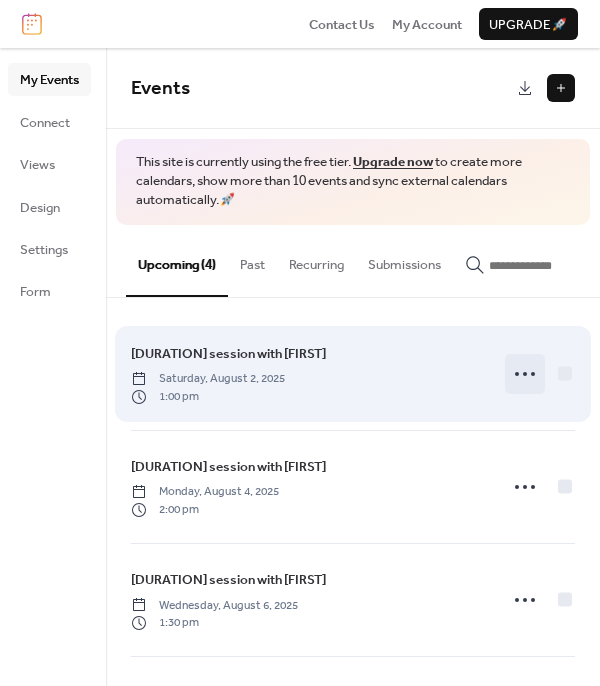 scroll, scrollTop: 0, scrollLeft: 0, axis: both 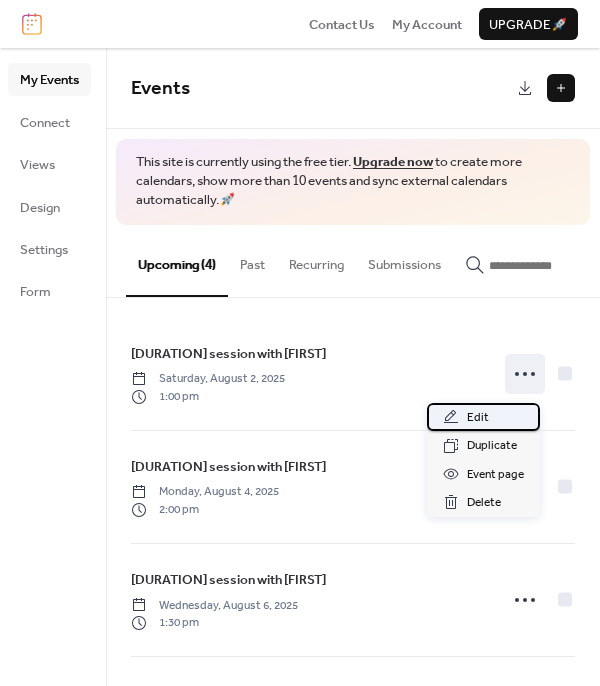 click on "Edit" at bounding box center (478, 418) 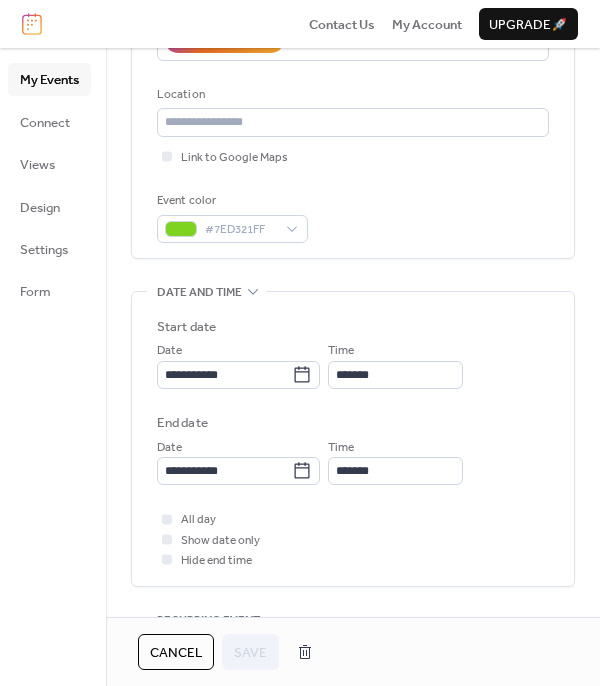 scroll, scrollTop: 400, scrollLeft: 0, axis: vertical 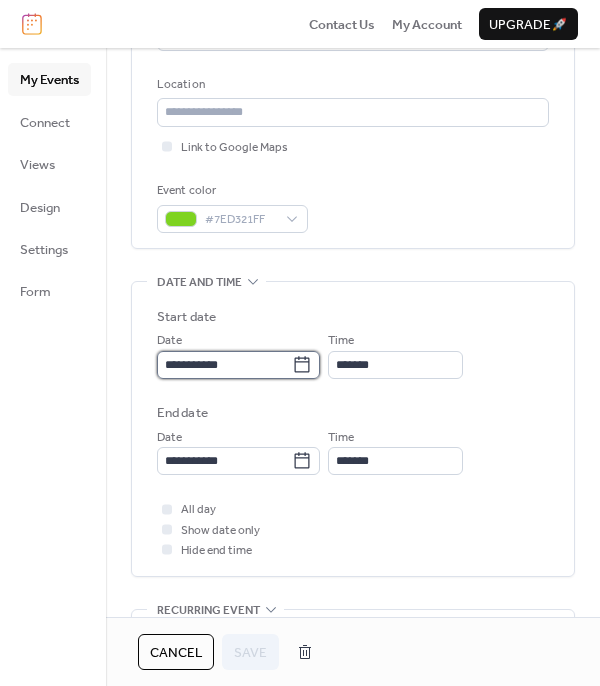 click on "**********" at bounding box center (224, 365) 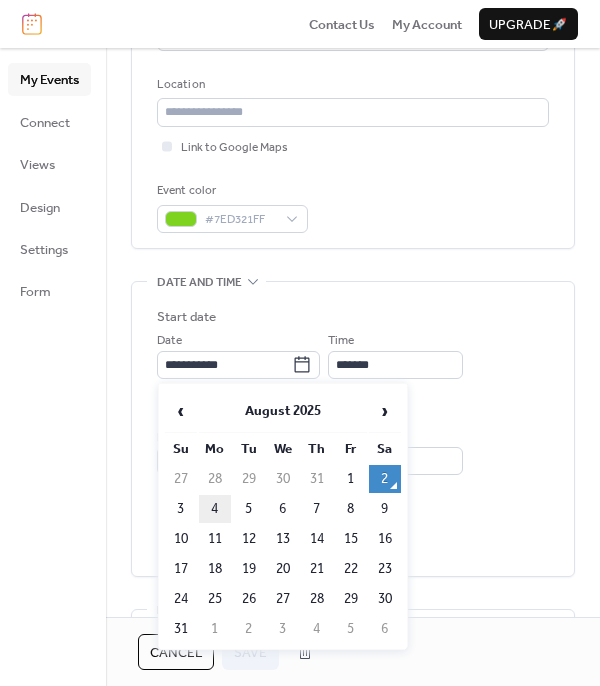 click on "4" at bounding box center [215, 509] 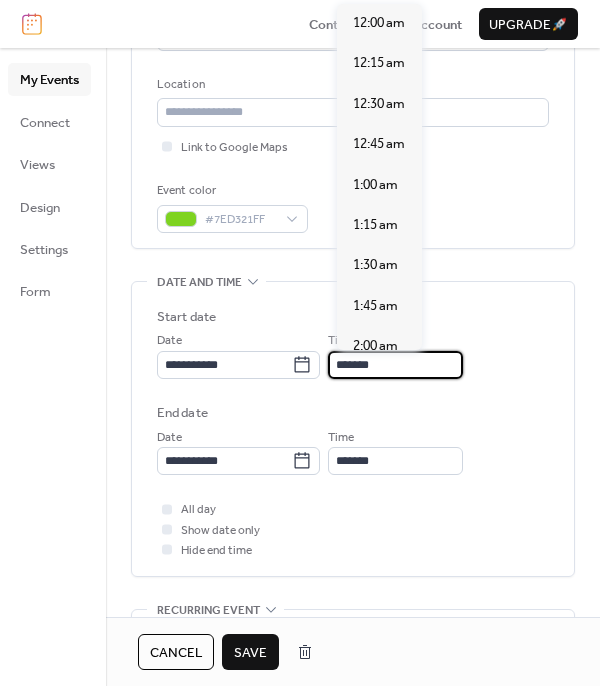 click on "*******" at bounding box center [395, 365] 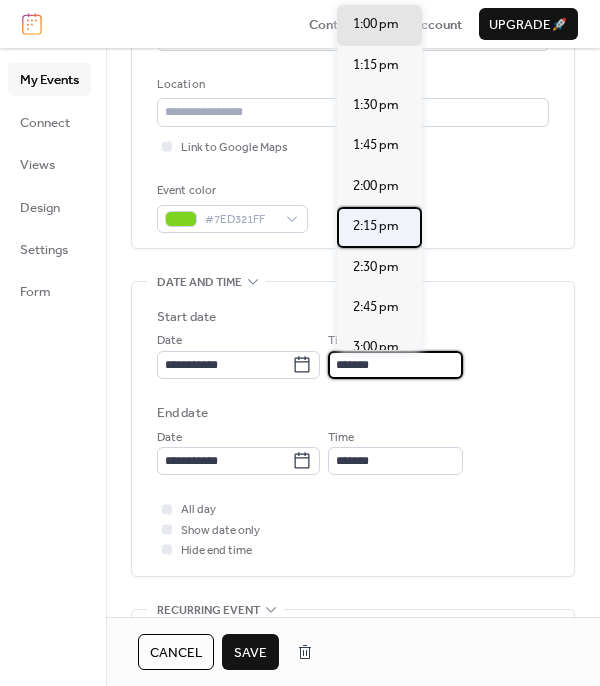 click on "2:15 pm" at bounding box center [376, 226] 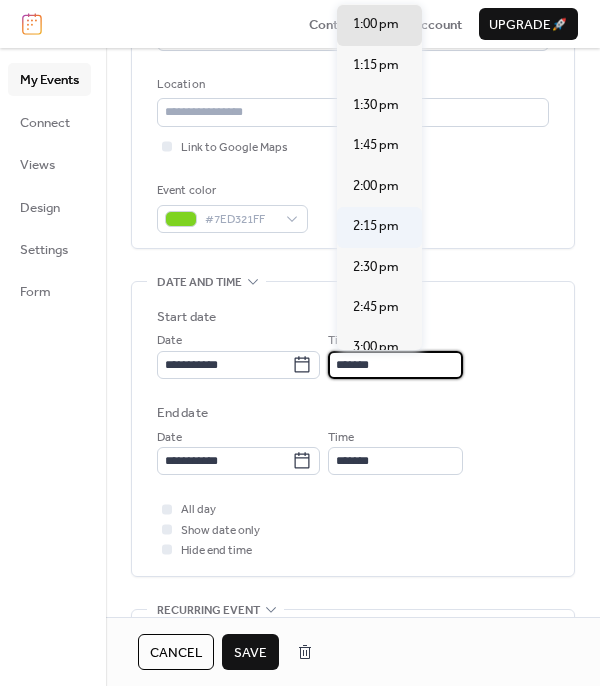 type on "*******" 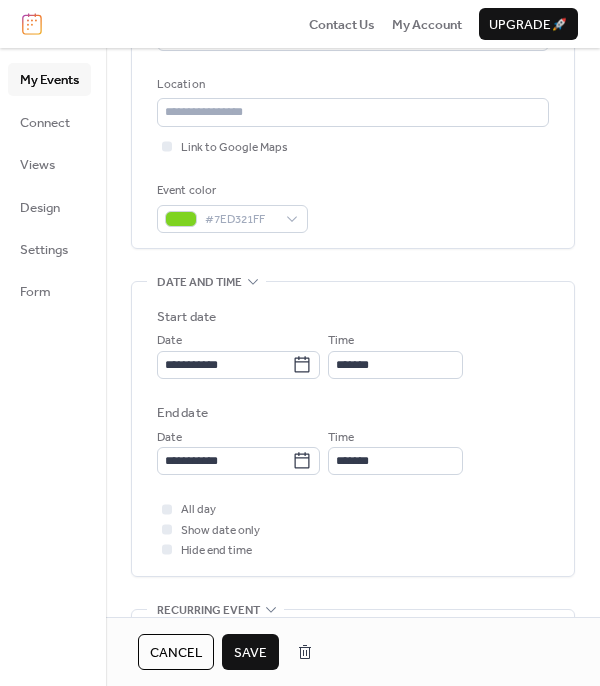click on "Save" at bounding box center [250, 653] 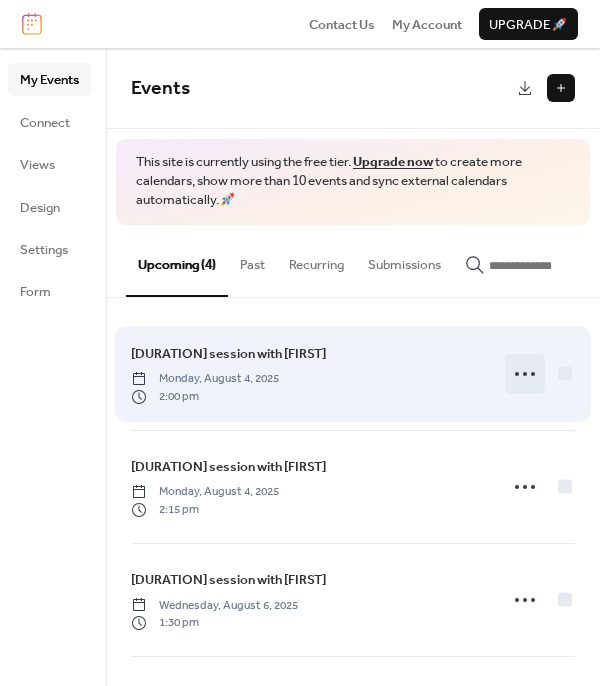 click 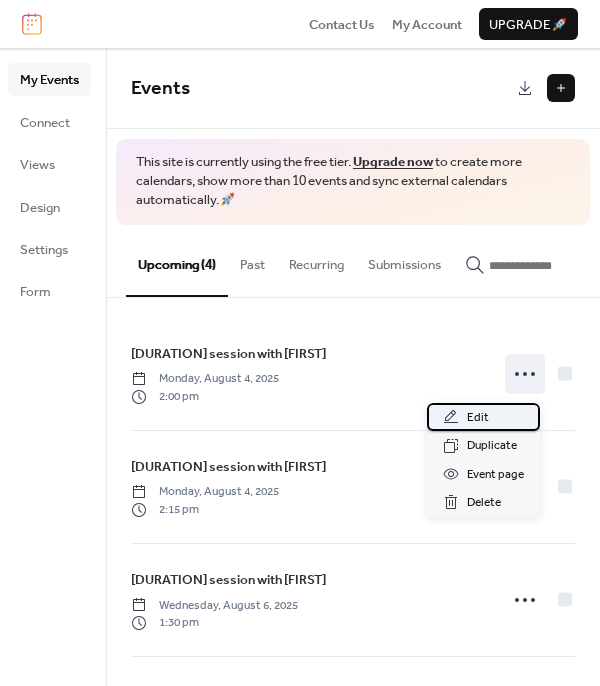 click on "Edit" at bounding box center [478, 418] 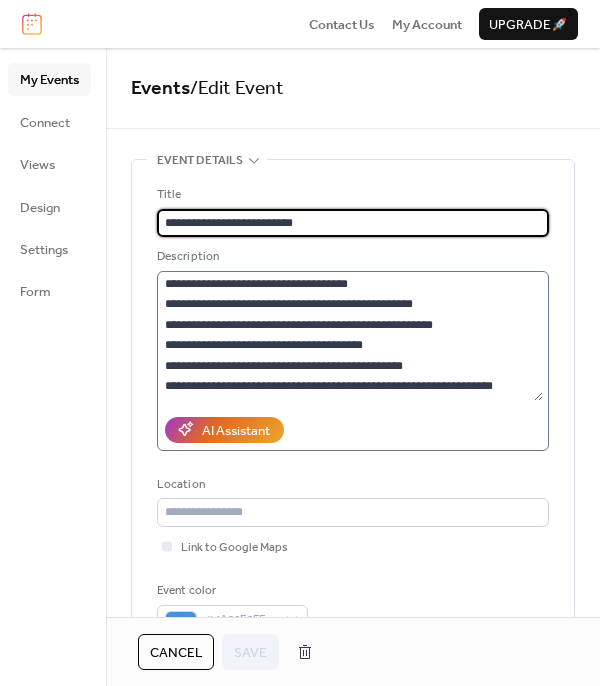 scroll, scrollTop: 40, scrollLeft: 0, axis: vertical 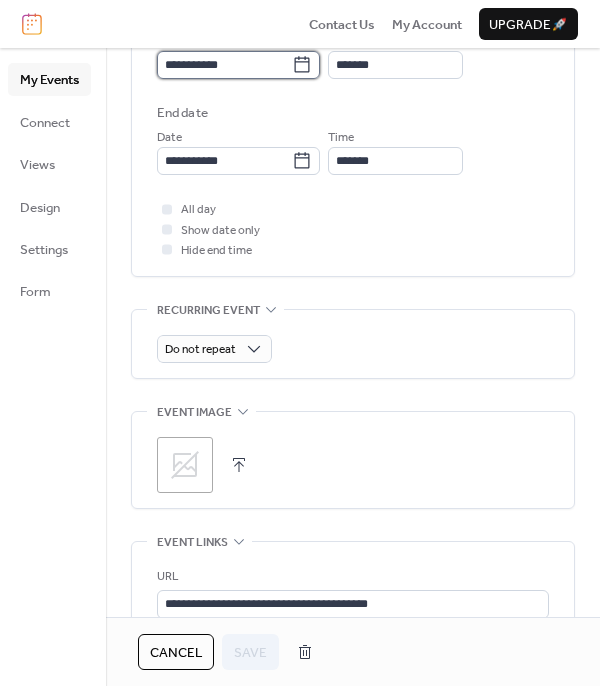 click on "**********" at bounding box center (224, 65) 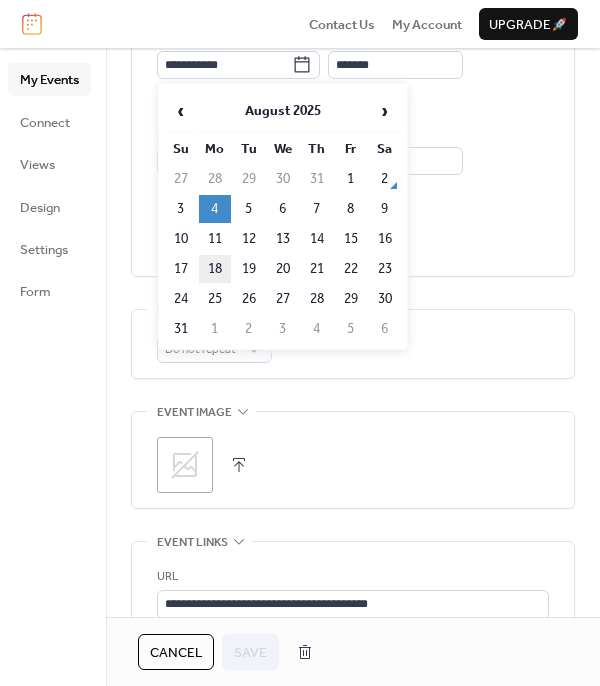 click on "18" at bounding box center [215, 269] 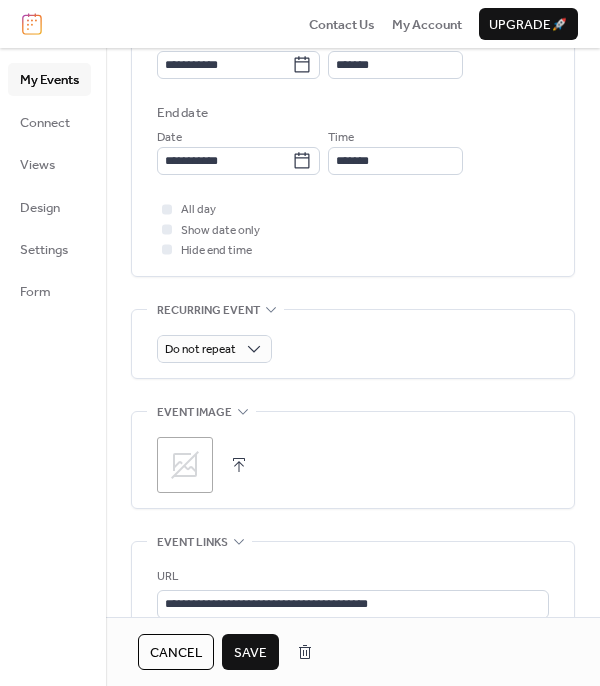 click on "Save" at bounding box center (250, 653) 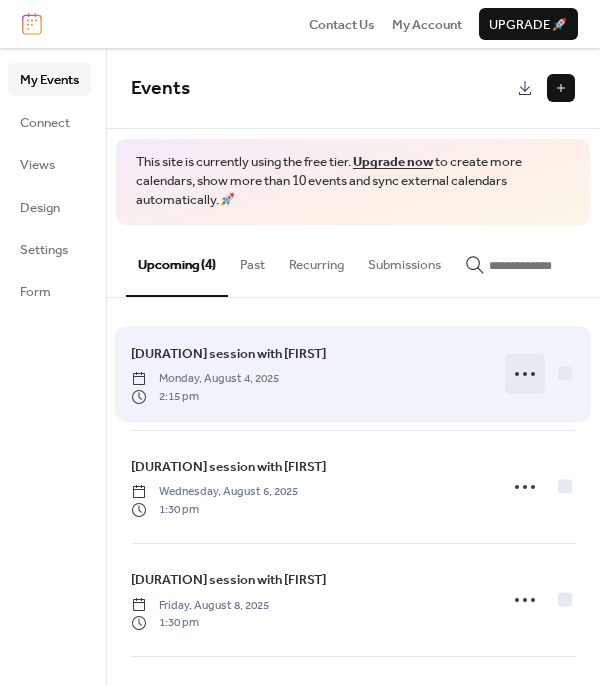 click 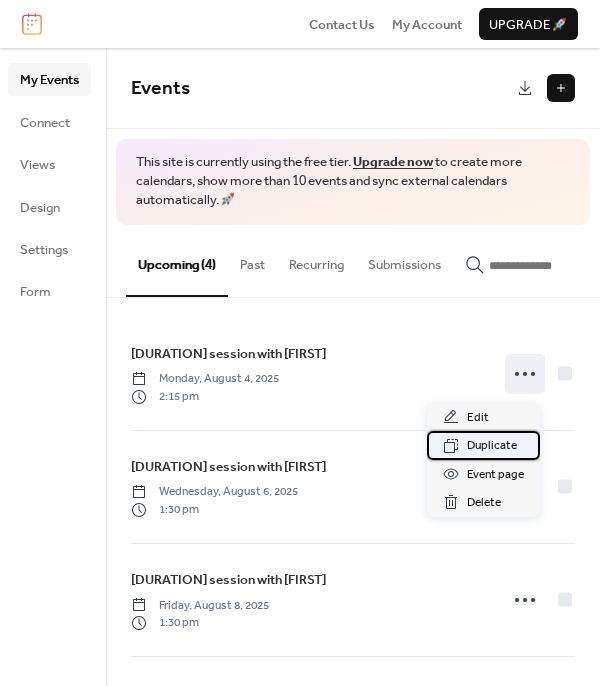 click on "Duplicate" at bounding box center (492, 446) 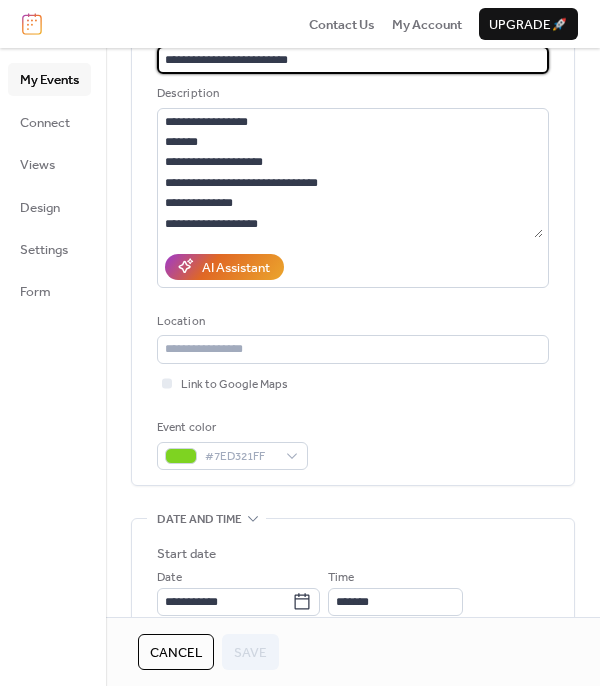 scroll, scrollTop: 200, scrollLeft: 0, axis: vertical 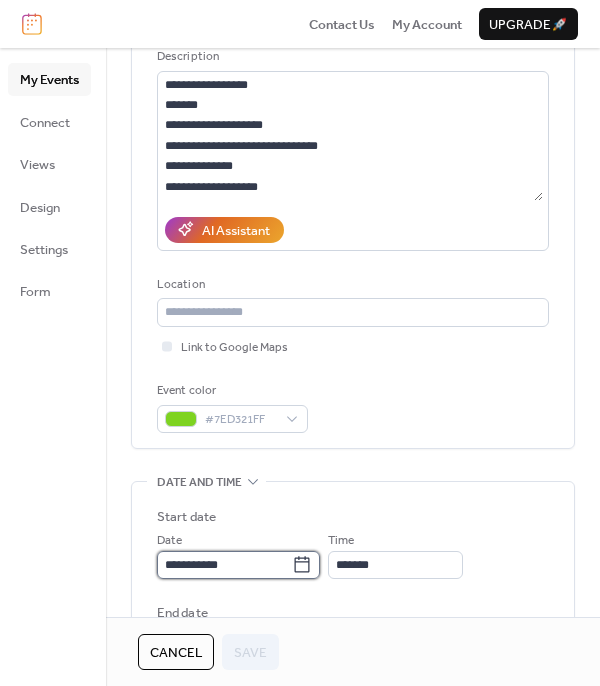 click on "**********" at bounding box center [224, 565] 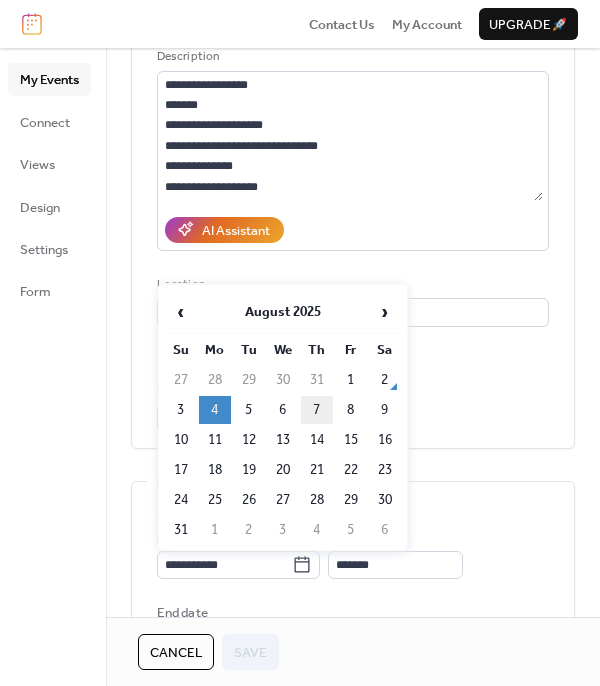 click on "7" at bounding box center (317, 410) 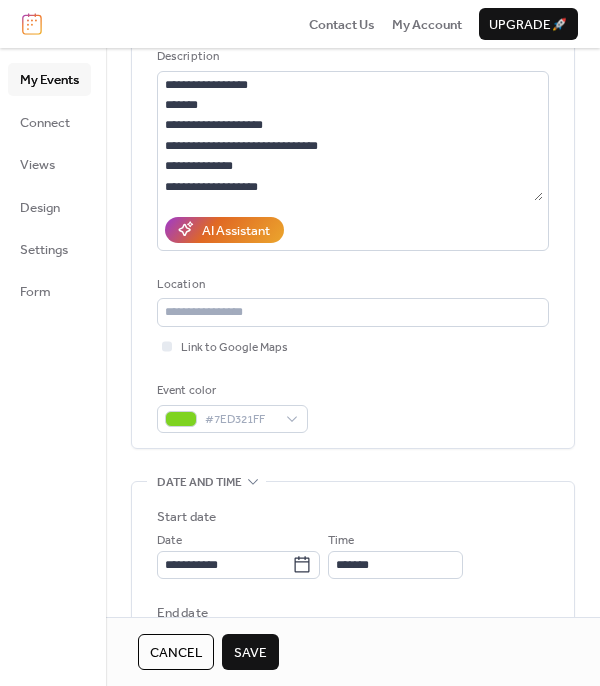 scroll, scrollTop: 400, scrollLeft: 0, axis: vertical 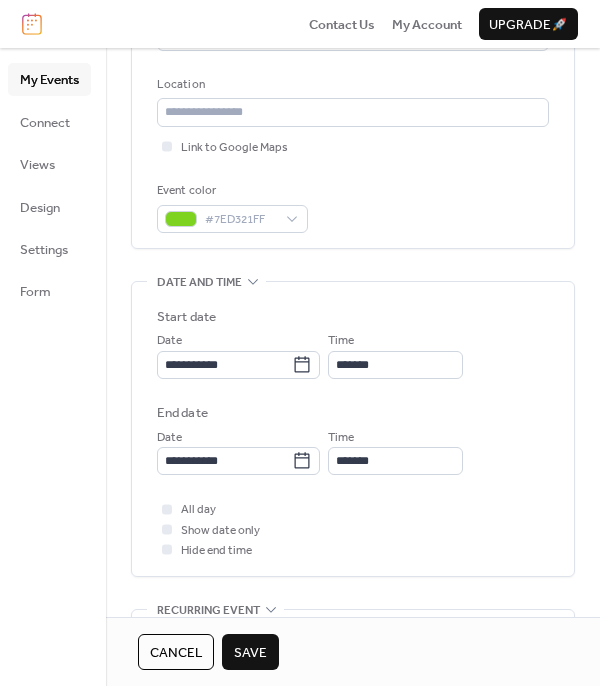 click on "Save" at bounding box center (250, 653) 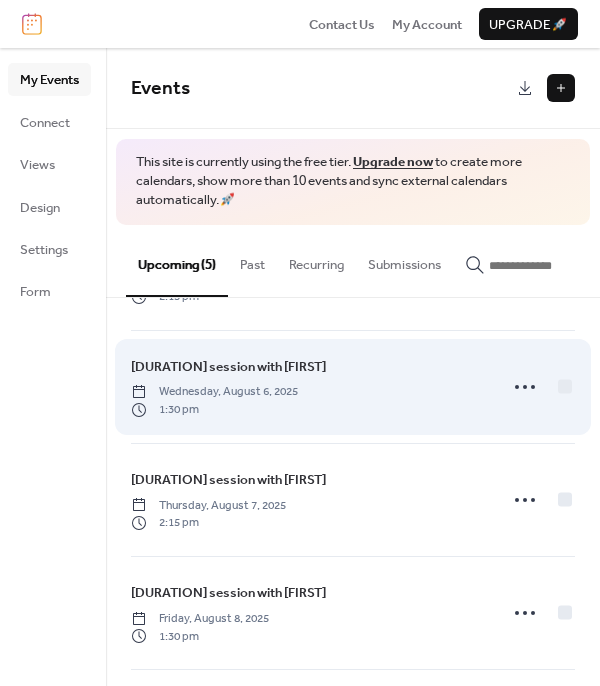 scroll, scrollTop: 0, scrollLeft: 0, axis: both 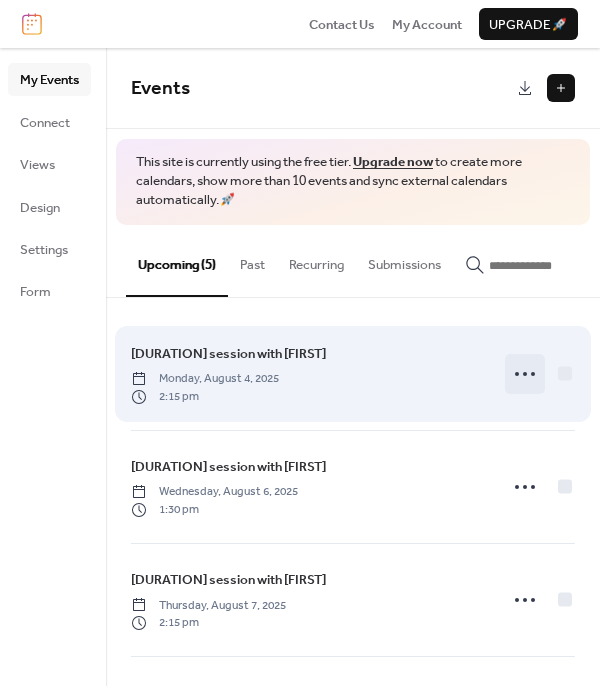 click 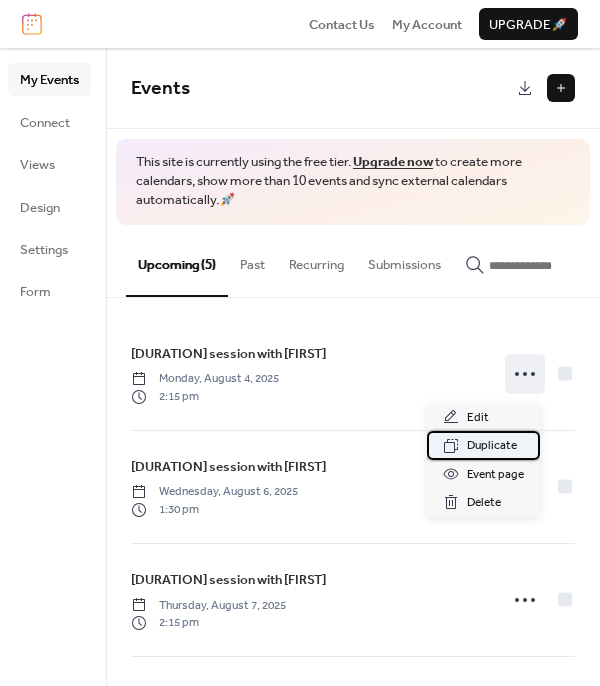 click on "Duplicate" at bounding box center [492, 446] 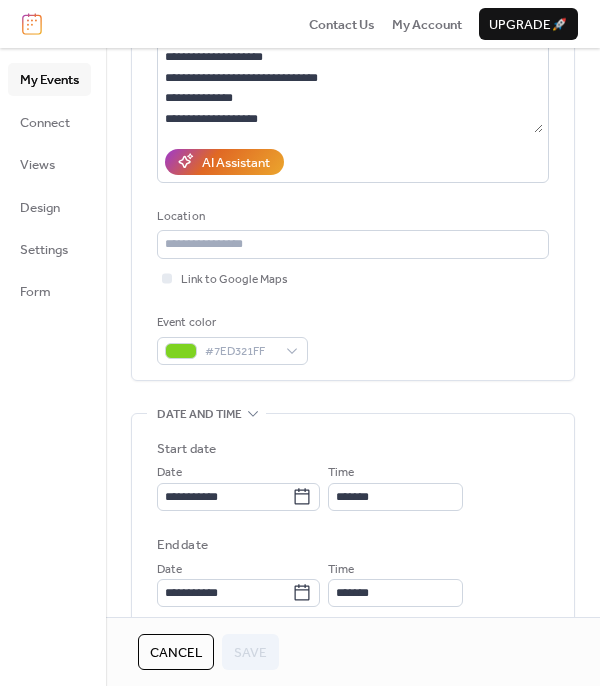 scroll, scrollTop: 500, scrollLeft: 0, axis: vertical 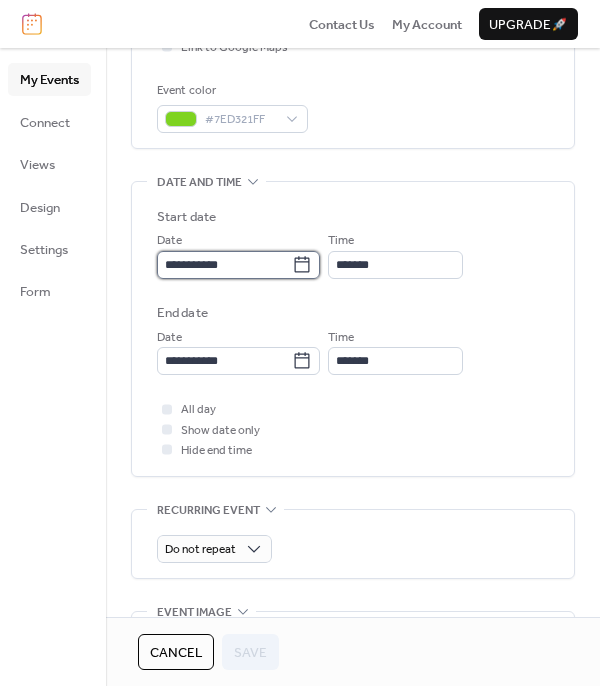 click on "**********" at bounding box center (224, 265) 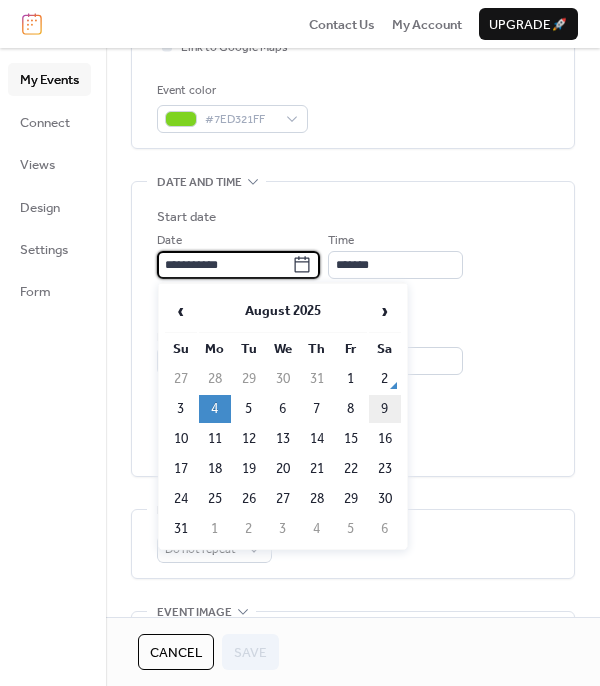 click on "9" at bounding box center (385, 409) 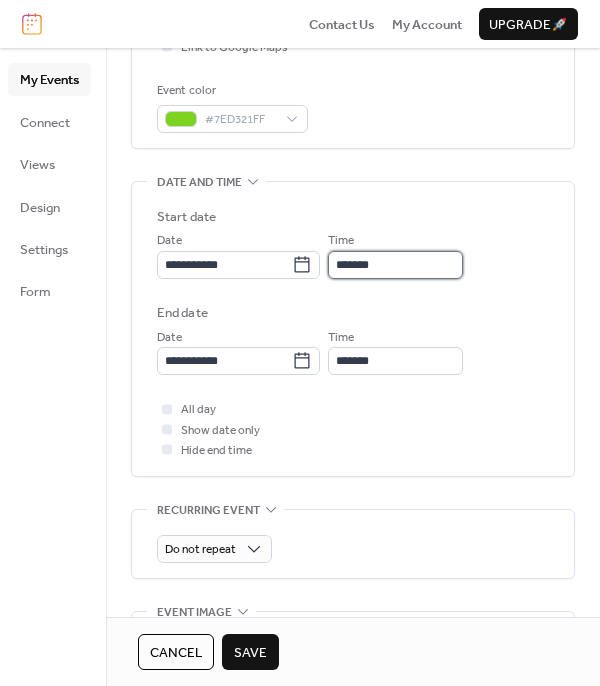 click on "*******" at bounding box center (395, 265) 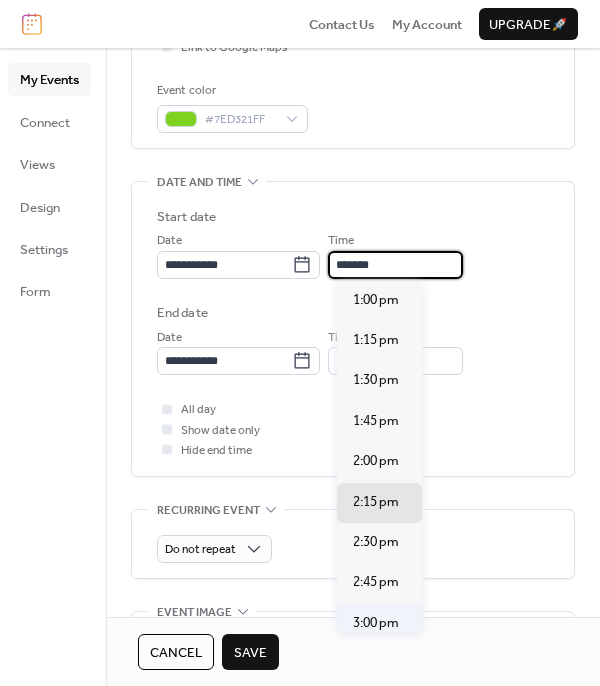 scroll, scrollTop: 2003, scrollLeft: 0, axis: vertical 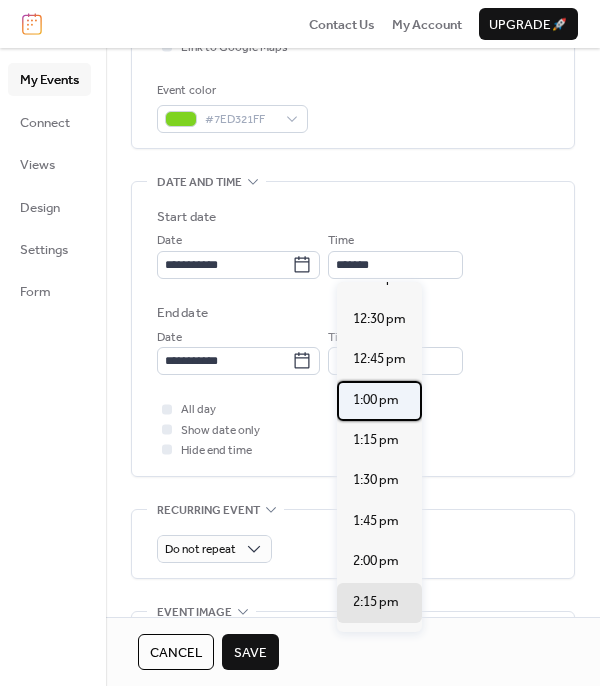 click on "1:00 pm" at bounding box center (376, 400) 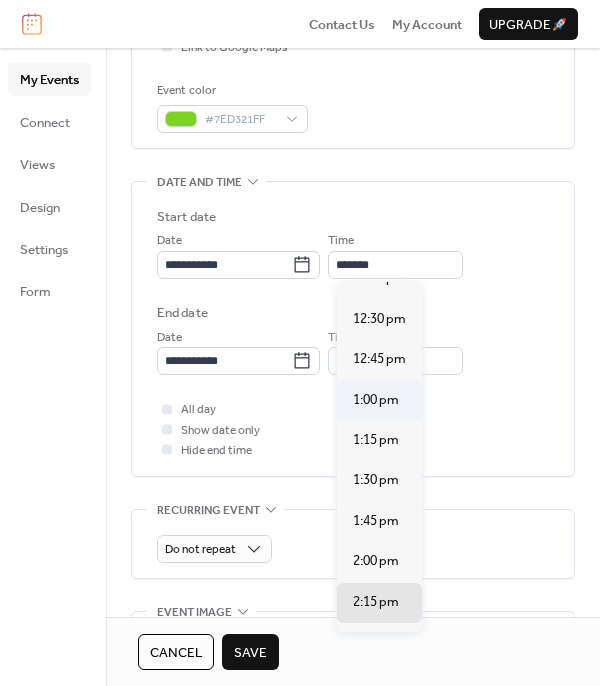 type on "*******" 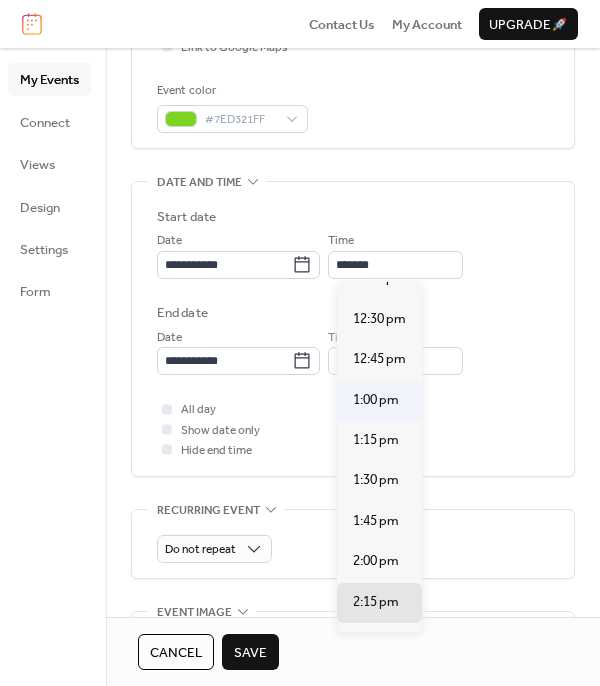 type on "*******" 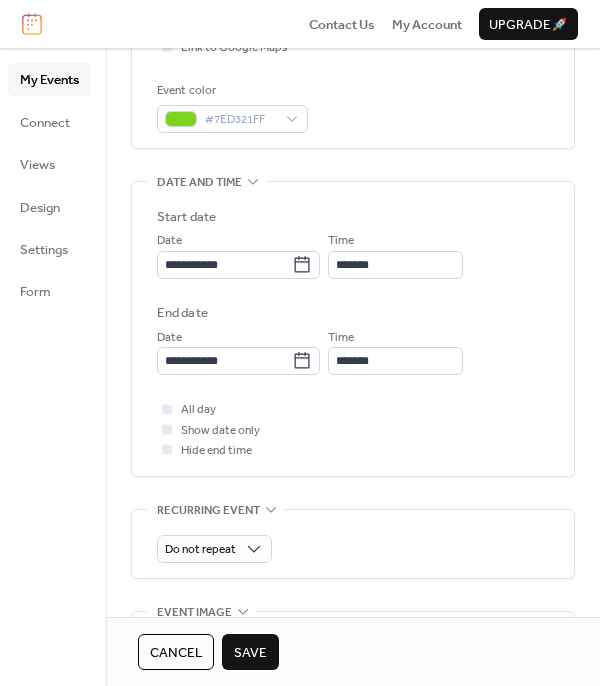 click on "Save" at bounding box center (250, 653) 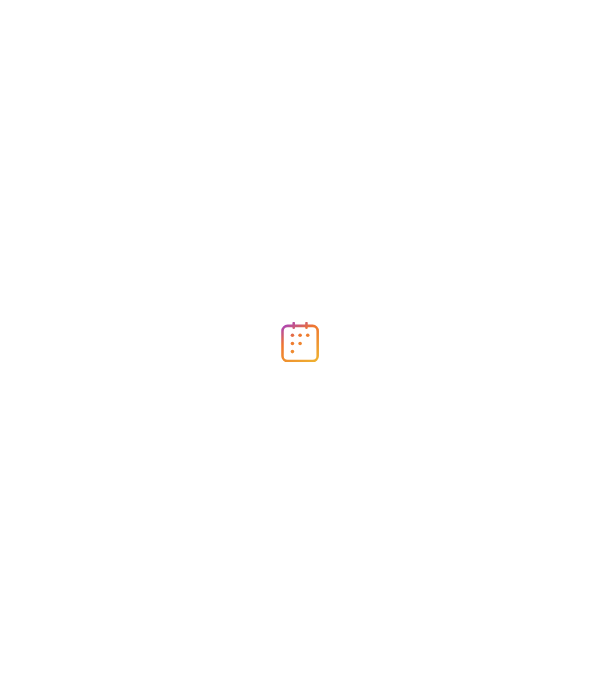 scroll, scrollTop: 0, scrollLeft: 0, axis: both 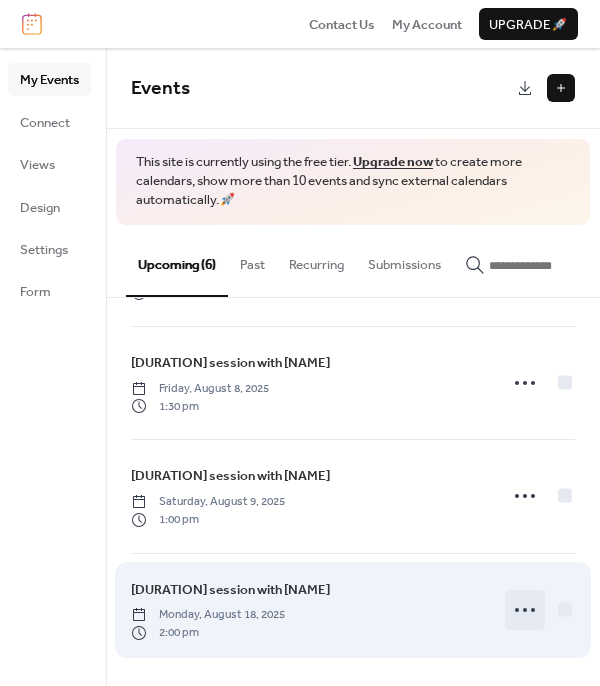 click 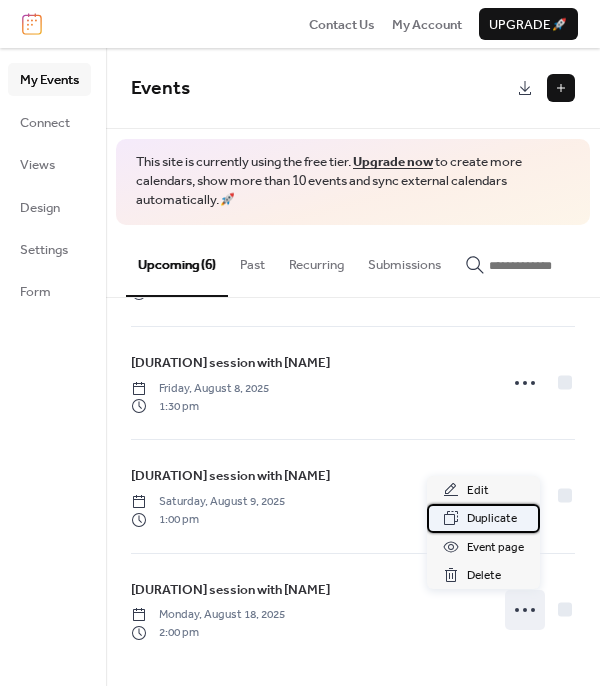 click on "Duplicate" at bounding box center (492, 519) 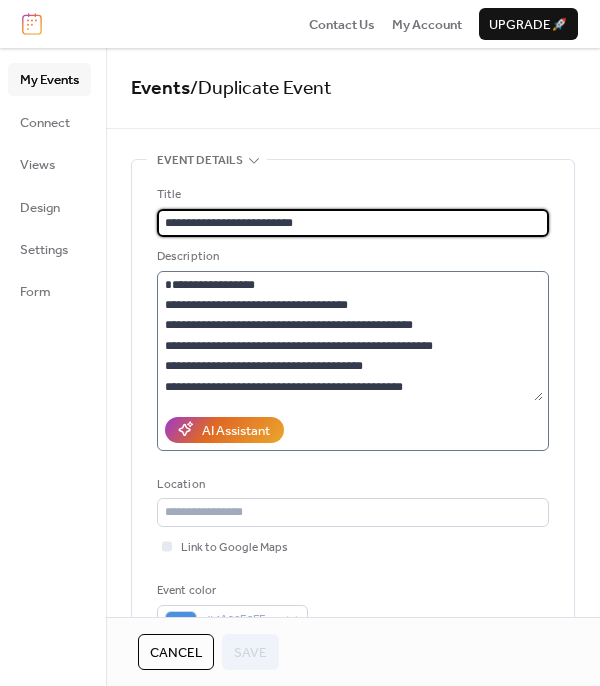 scroll, scrollTop: 40, scrollLeft: 0, axis: vertical 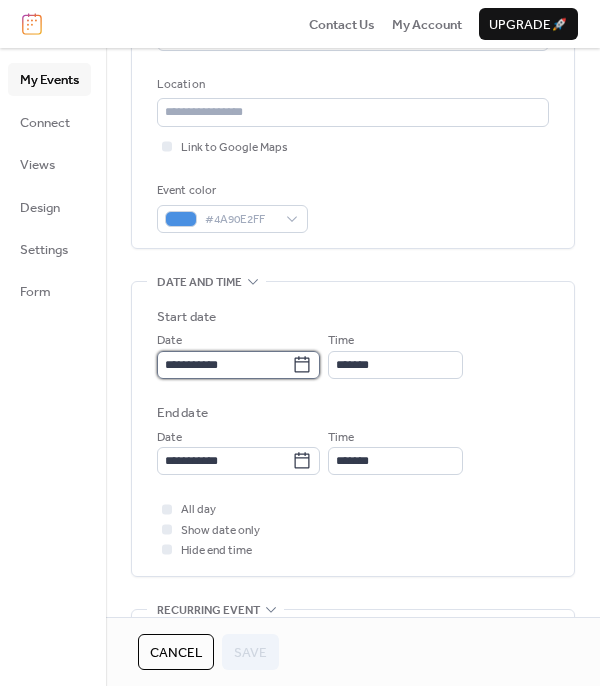 click on "**********" at bounding box center (224, 365) 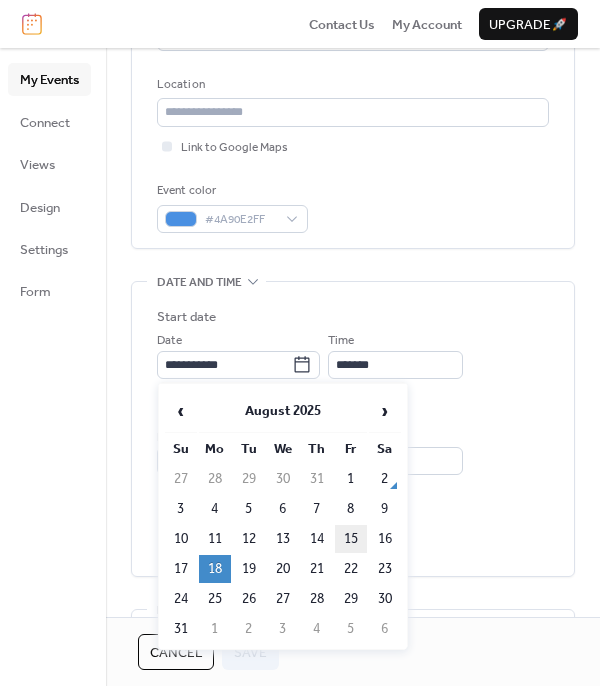 click on "15" at bounding box center (351, 539) 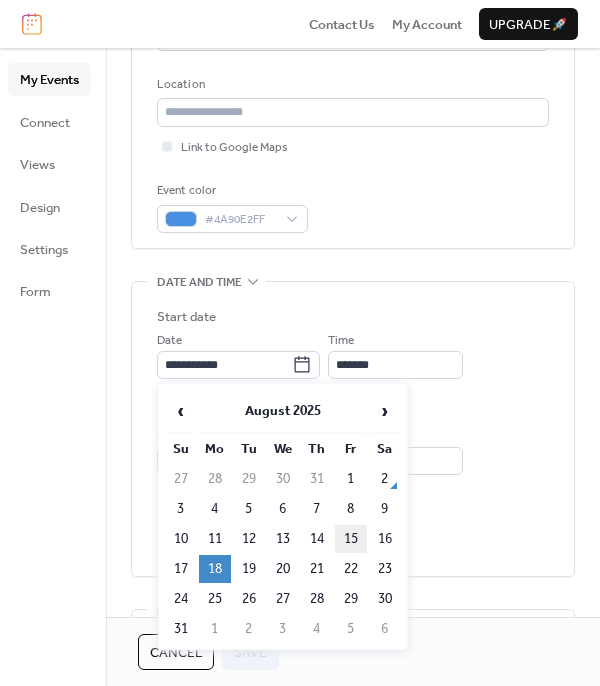 type on "**********" 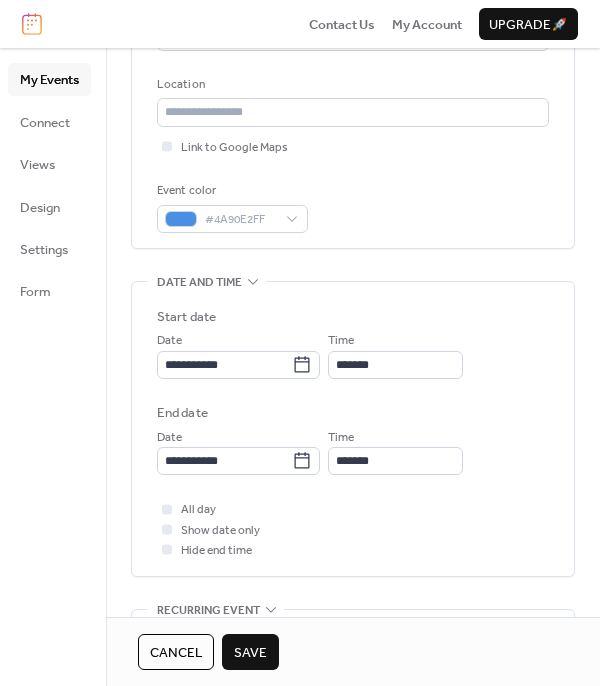 click on "Save" at bounding box center [250, 653] 